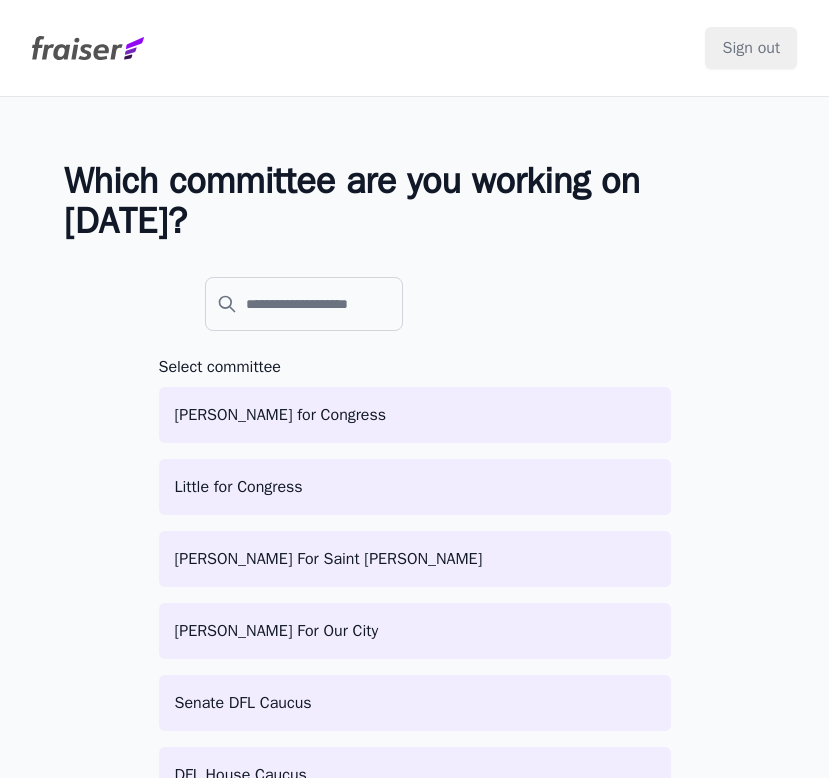 scroll, scrollTop: 0, scrollLeft: 0, axis: both 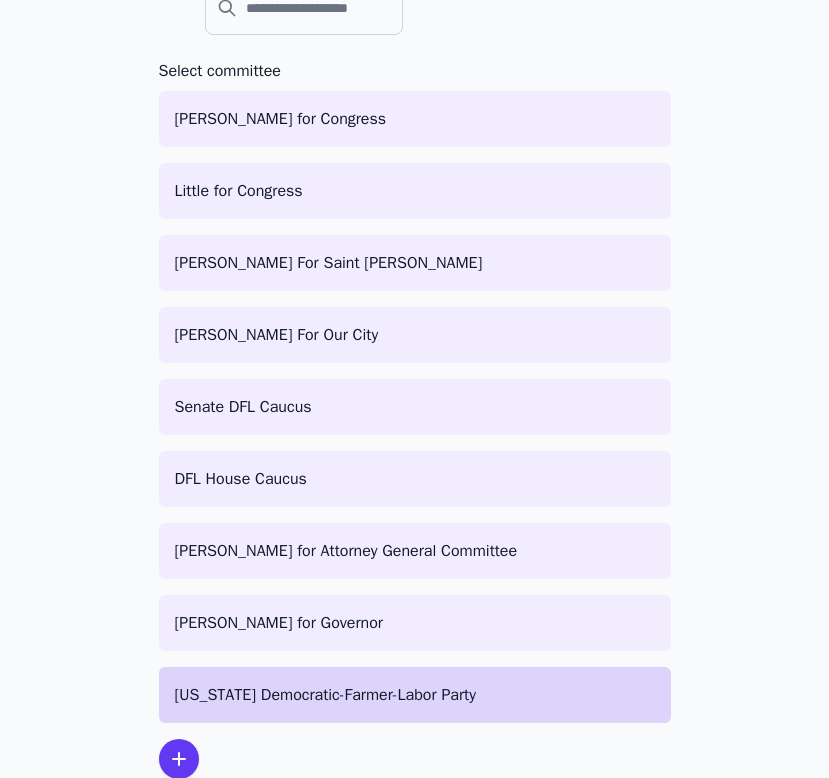 click on "[US_STATE] Democratic-Farmer-Labor Party" at bounding box center (415, 695) 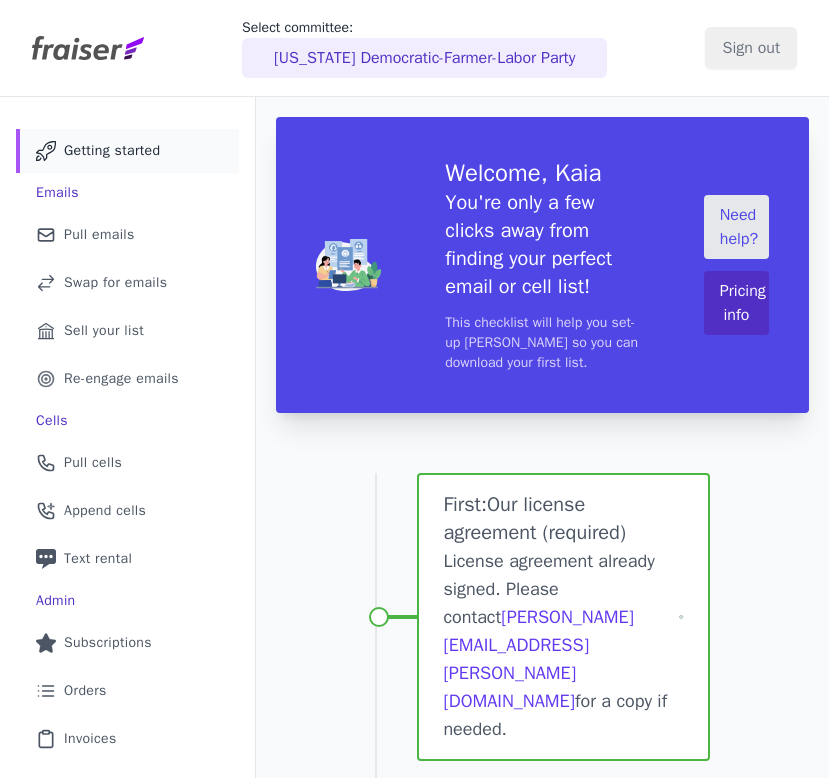 scroll, scrollTop: 0, scrollLeft: 0, axis: both 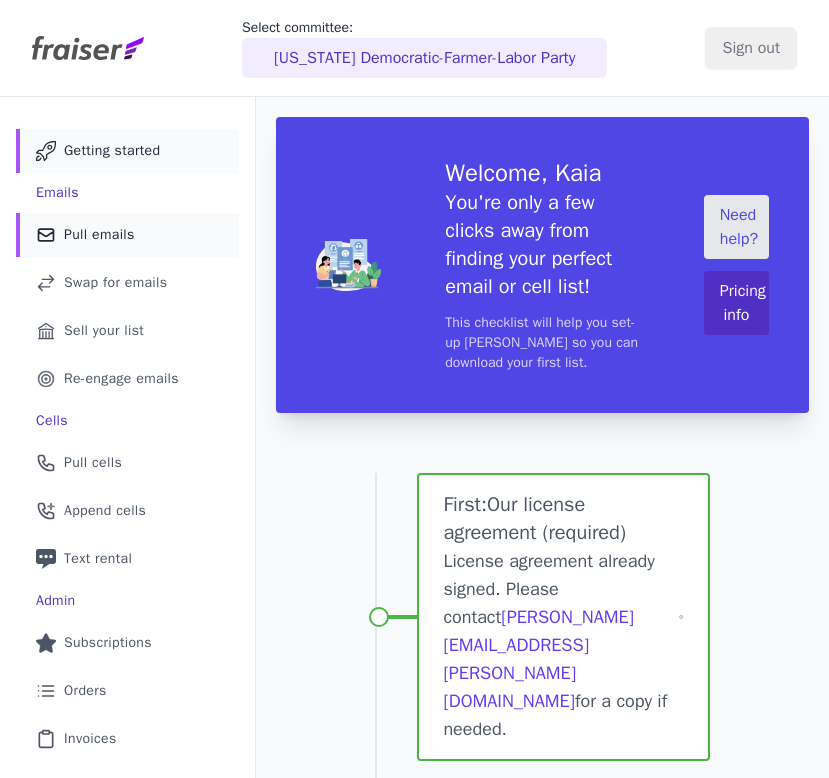 click on "Pull emails" at bounding box center [99, 235] 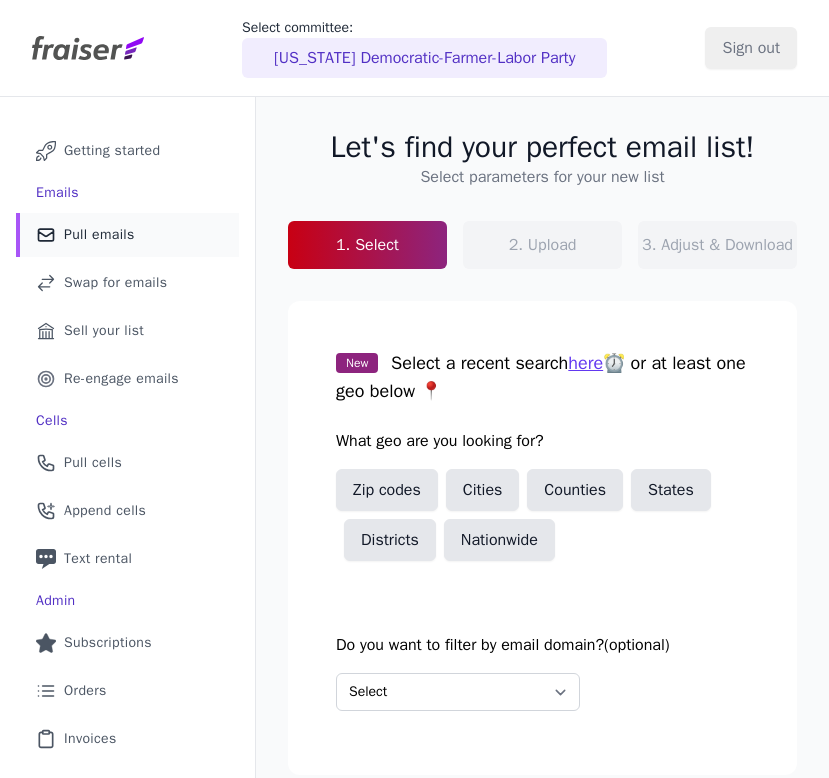 scroll, scrollTop: 0, scrollLeft: 0, axis: both 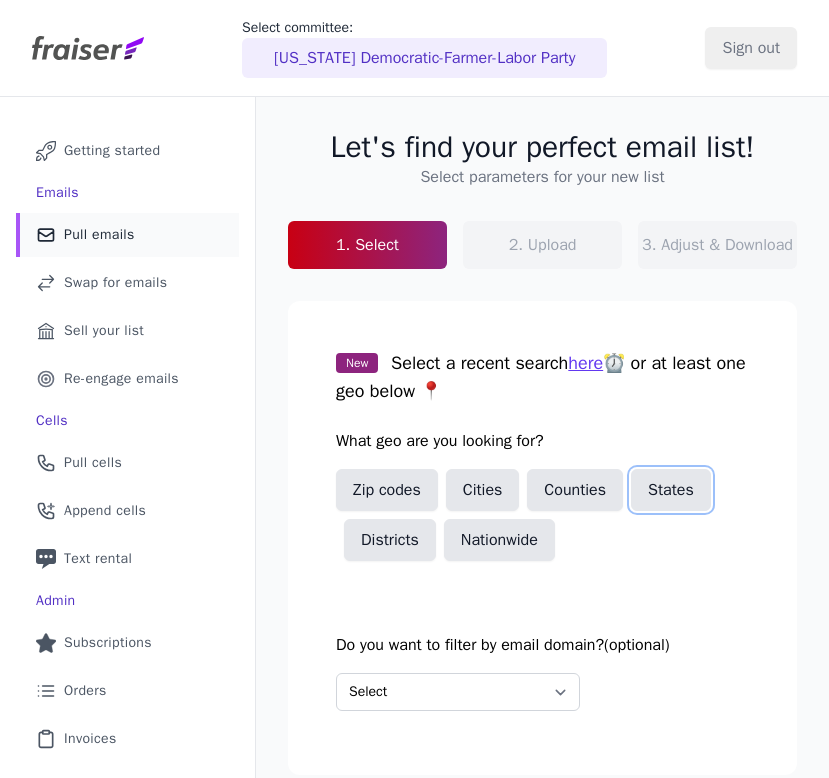 click on "States" at bounding box center [671, 490] 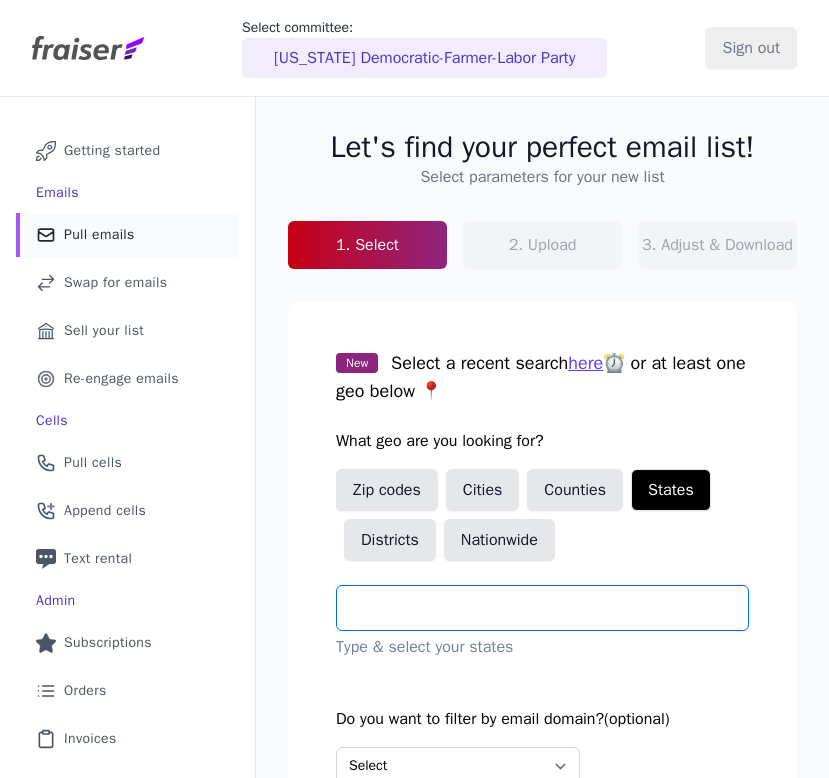click at bounding box center [550, 608] 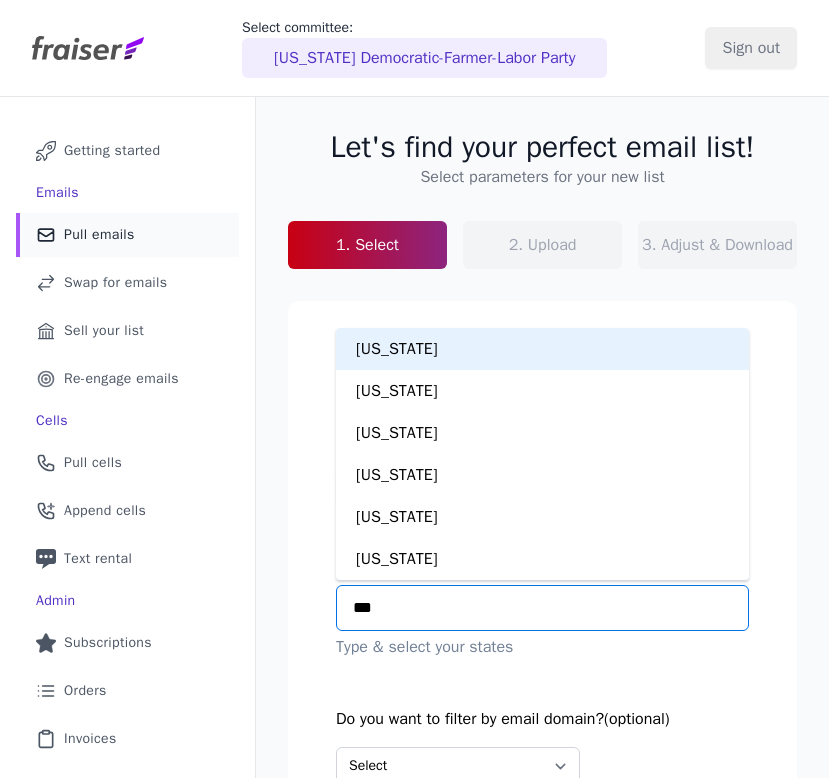 type on "****" 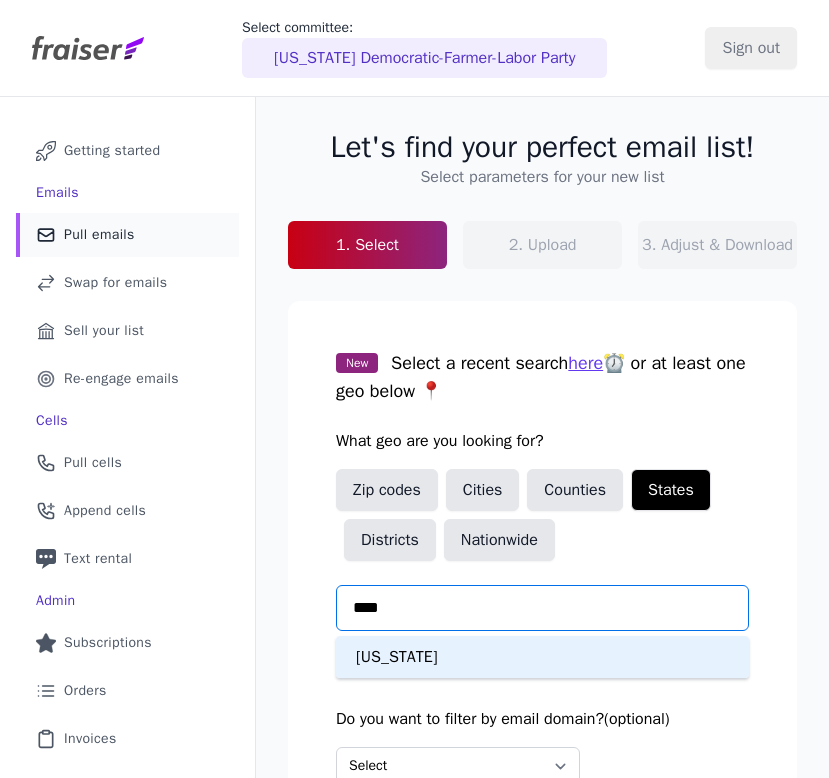 click on "Minnesota" at bounding box center (542, 657) 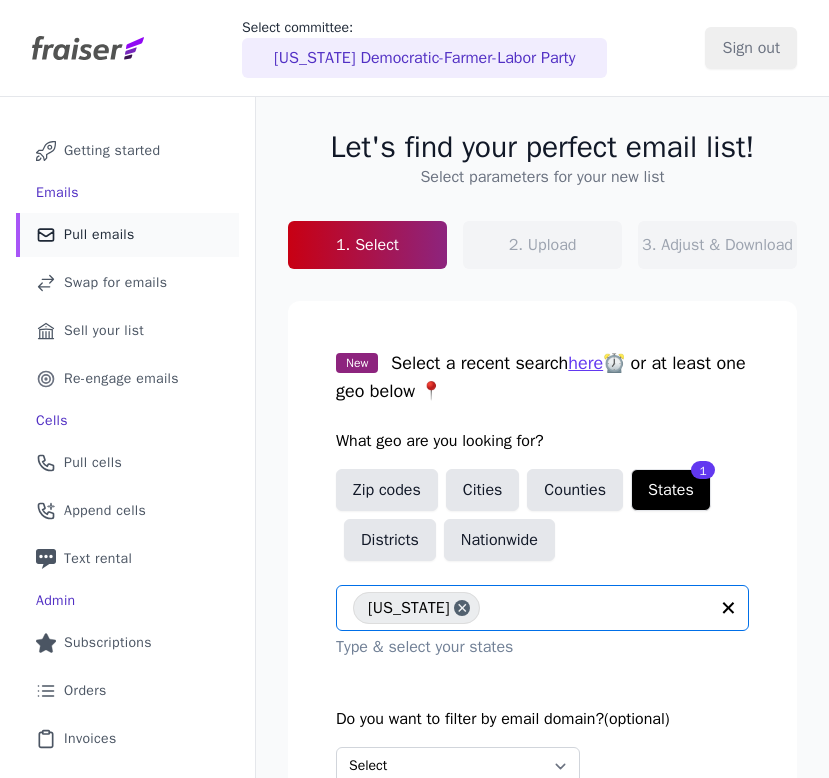 scroll, scrollTop: 167, scrollLeft: 0, axis: vertical 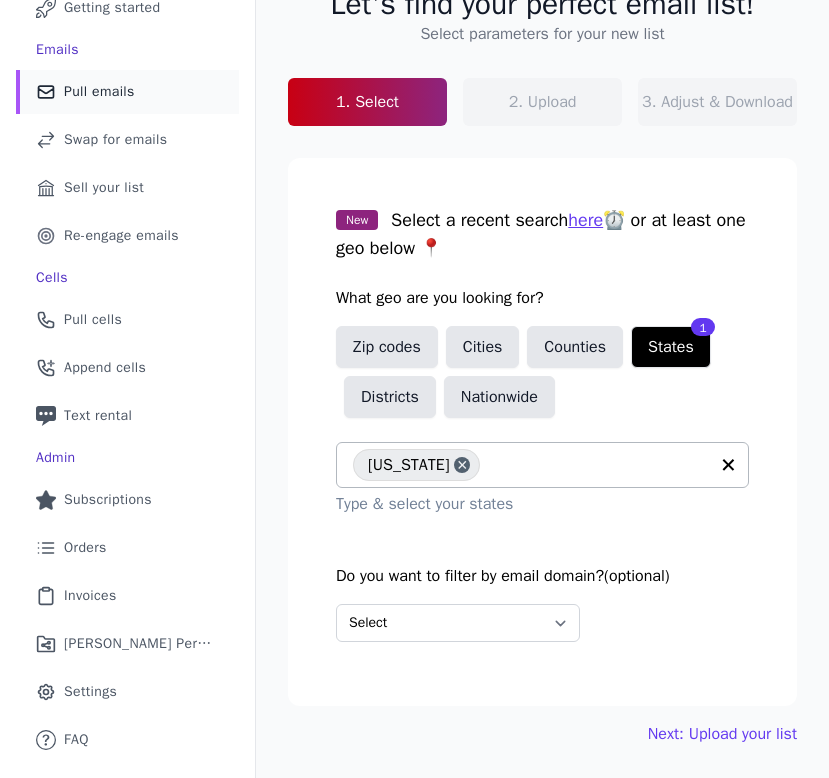click on "Let's find your perfect email list!   Select parameters for your new list   1. Select   2. Upload   3. Adjust & Download     New   Select a recent search  here  ⏰ or at least one geo below 📍   What geo are you looking for?   Zip codes   Cities   Counties   States   1 Districts     Nationwide           Minnesota                   Type & select your states     Do you want to filter by email domain?  (optional)   Select Include only these domains Include none of these domains     Next: Upload your list" 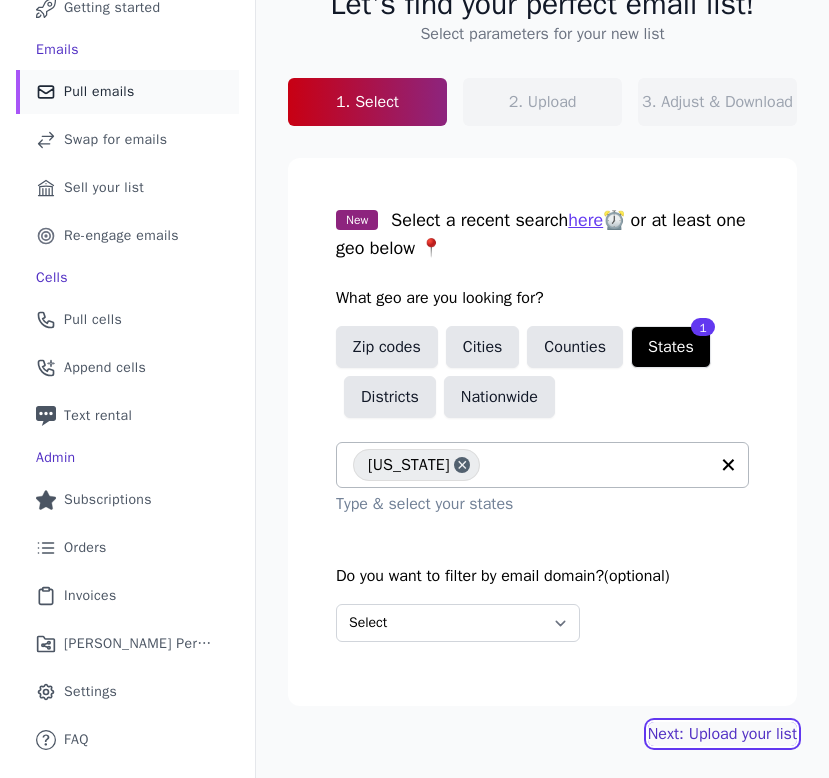 click on "Next: Upload your list" at bounding box center (722, 734) 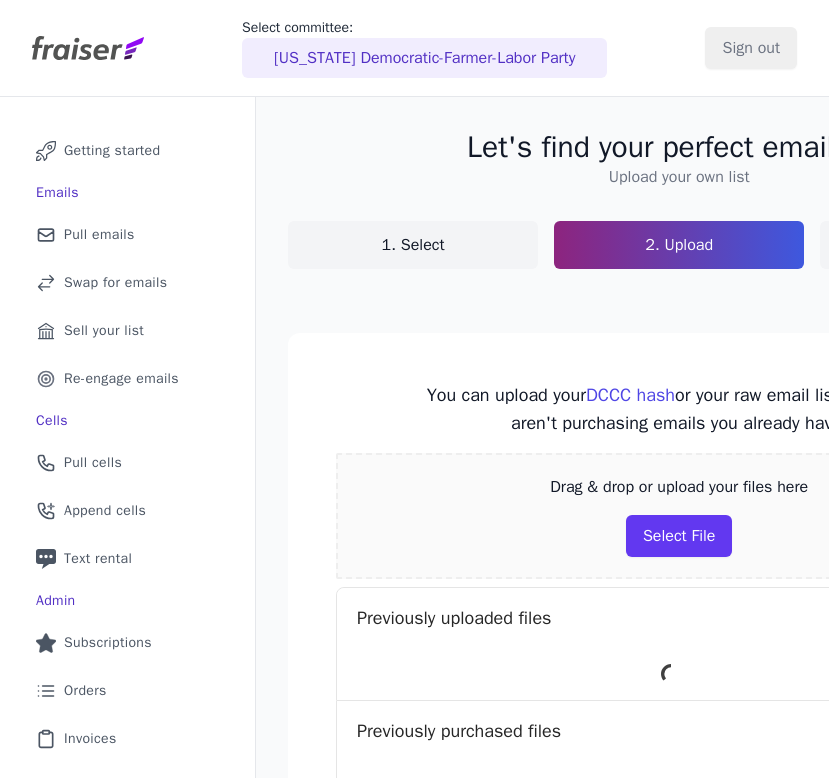 scroll, scrollTop: 0, scrollLeft: 0, axis: both 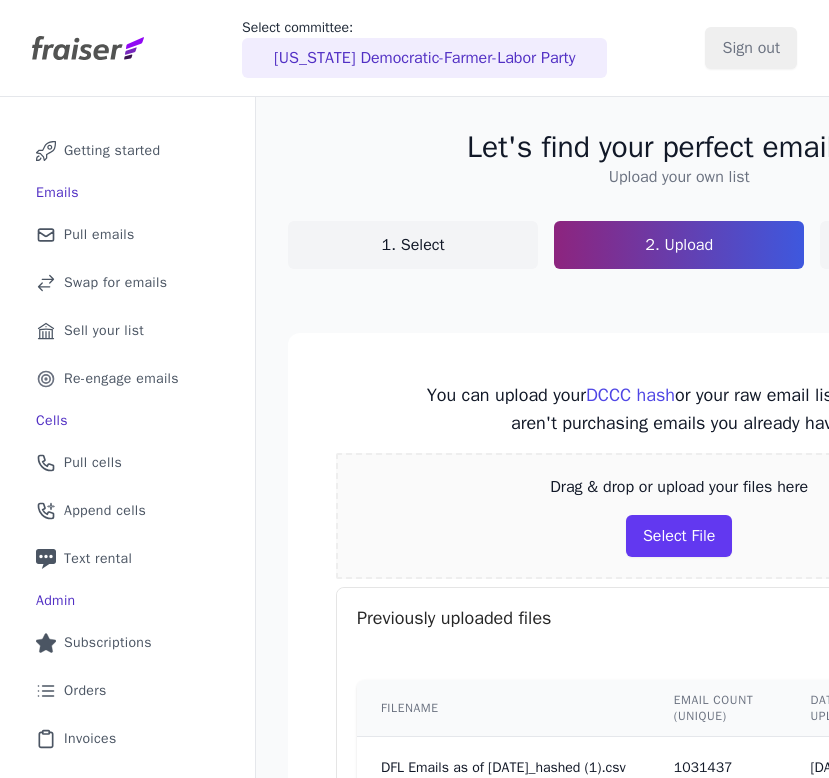 click on "You can upload your  DCCC hash
or your raw email list so that you aren't purchasing emails you already have.   Drag & drop or upload your files here
Select File     Previously uploaded files        Filename   Email count (unique)   Date uploaded   Delete     DFL Emails as of 5.14.25_hashed (1).csv   1031437   5/20/2025         Previously purchased files      Filename   Email count   Date purchased     fraiser-order-4253-emails-by_states-20241206.csv   4134   12/6/2024       fraiser-order-3729-emails-nationwide-20240809.csv   2400   8/9/2024       fraiser-order-2262-emails-by_states-20231114.csv   780   11/14/2023       fraiser-order-1114-emails-by_states-20230215.csv   825   2/15/2023       fraiser-order-814-emails-by_states-20220826.csv   364   8/26/2022       emails-418-by_states-20220404.csv   1156   4/4/2022       emails-314-by_states-20220118.csv   12356   1/18/2022       emails-284-by_states-20211214.csv   7408   12/14/2021" at bounding box center (679, 890) 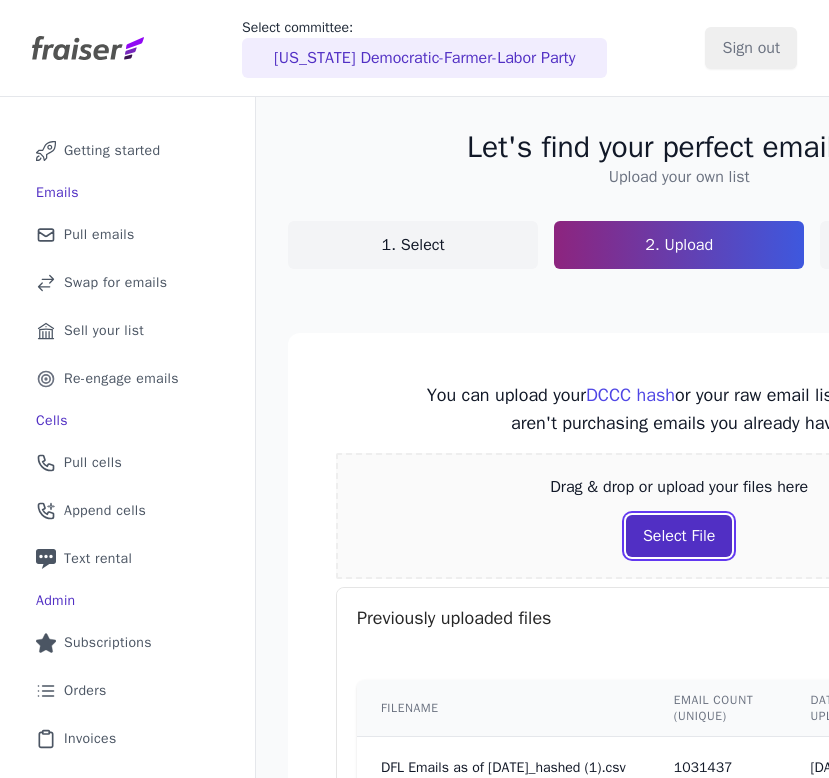 click on "Select File" at bounding box center (679, 536) 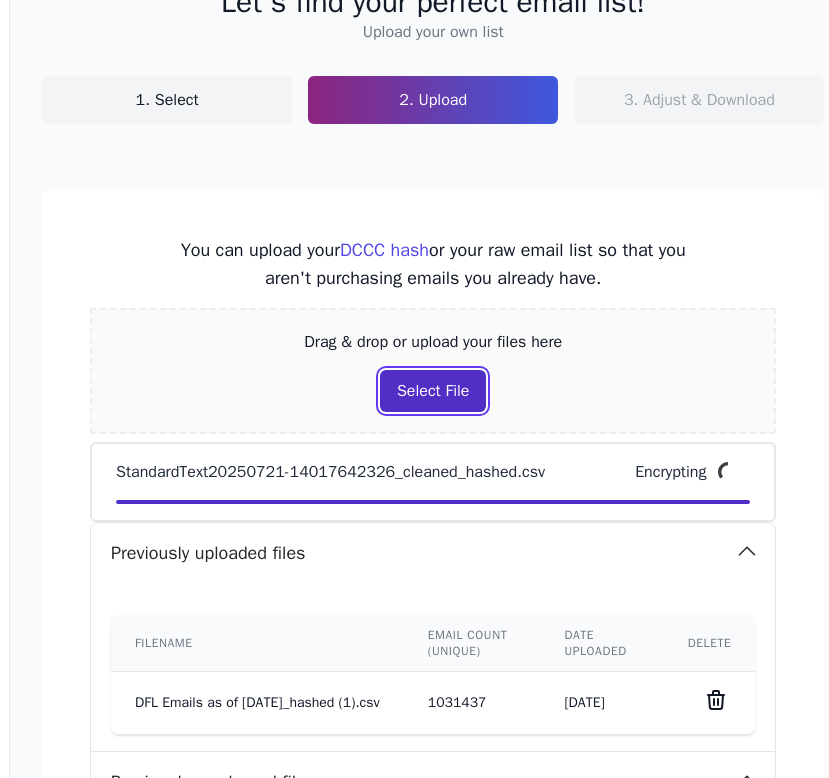 scroll, scrollTop: 144, scrollLeft: 246, axis: both 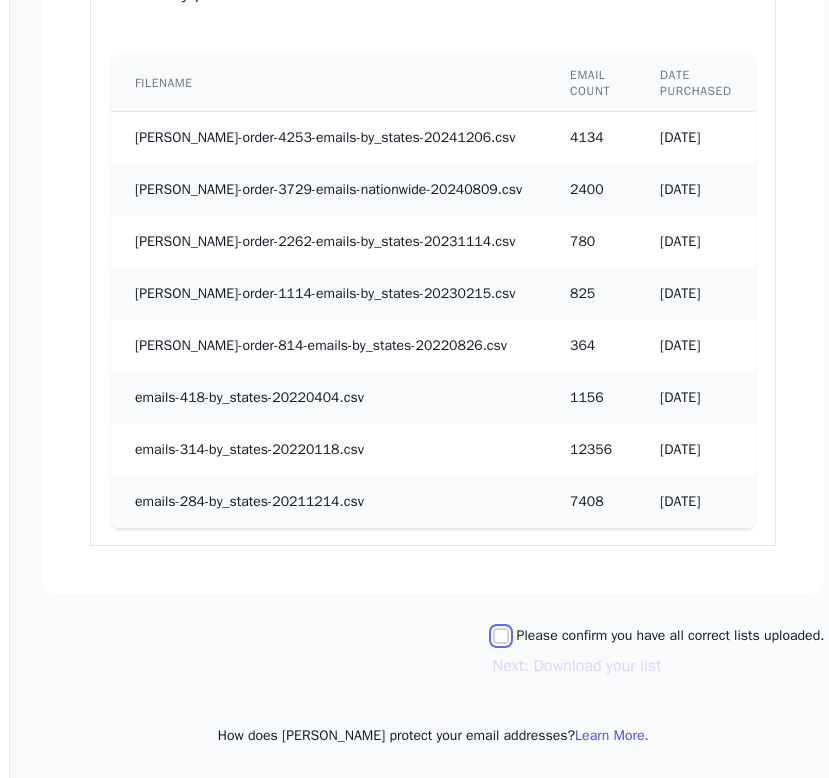 click on "Please confirm you have all correct lists uploaded." at bounding box center [501, 636] 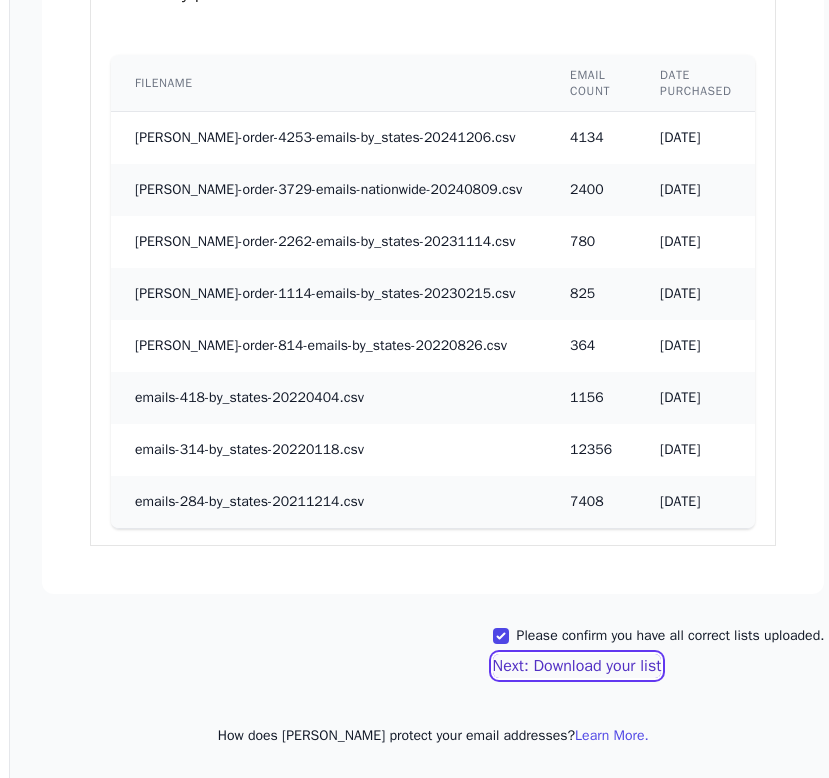 click on "Next: Download your list" at bounding box center [577, 666] 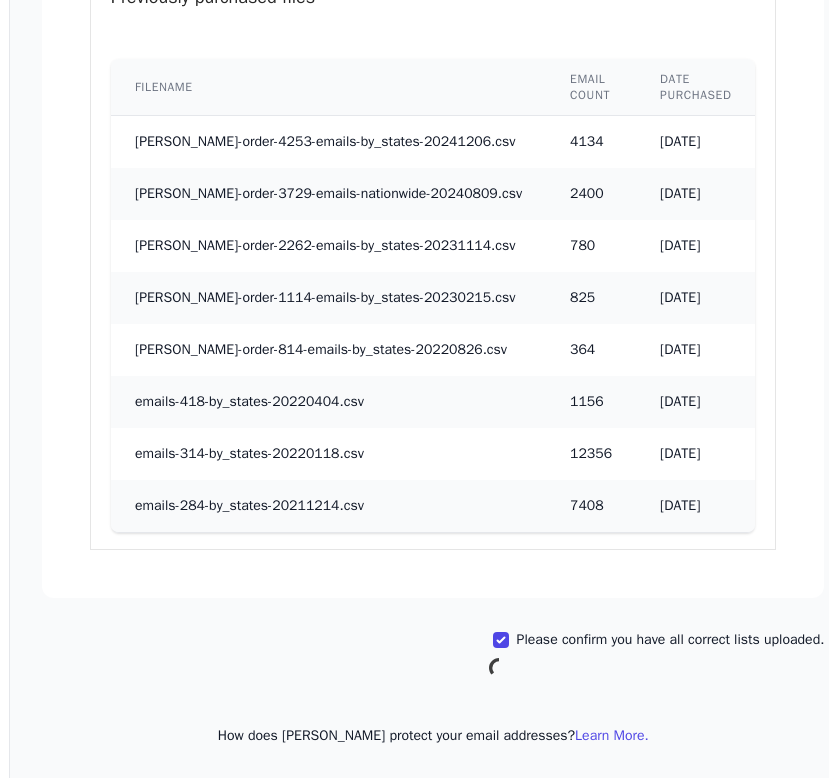 scroll, scrollTop: 993, scrollLeft: 246, axis: both 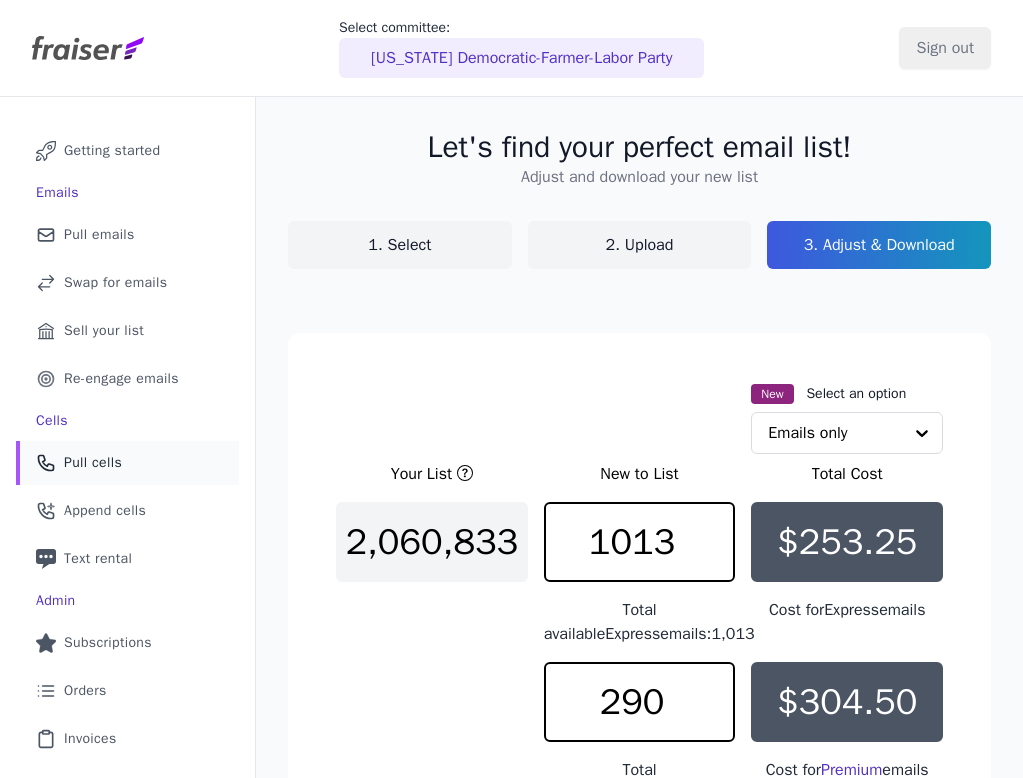 click on "Phone Icon Outline of a phone
Pull cells" at bounding box center [127, 463] 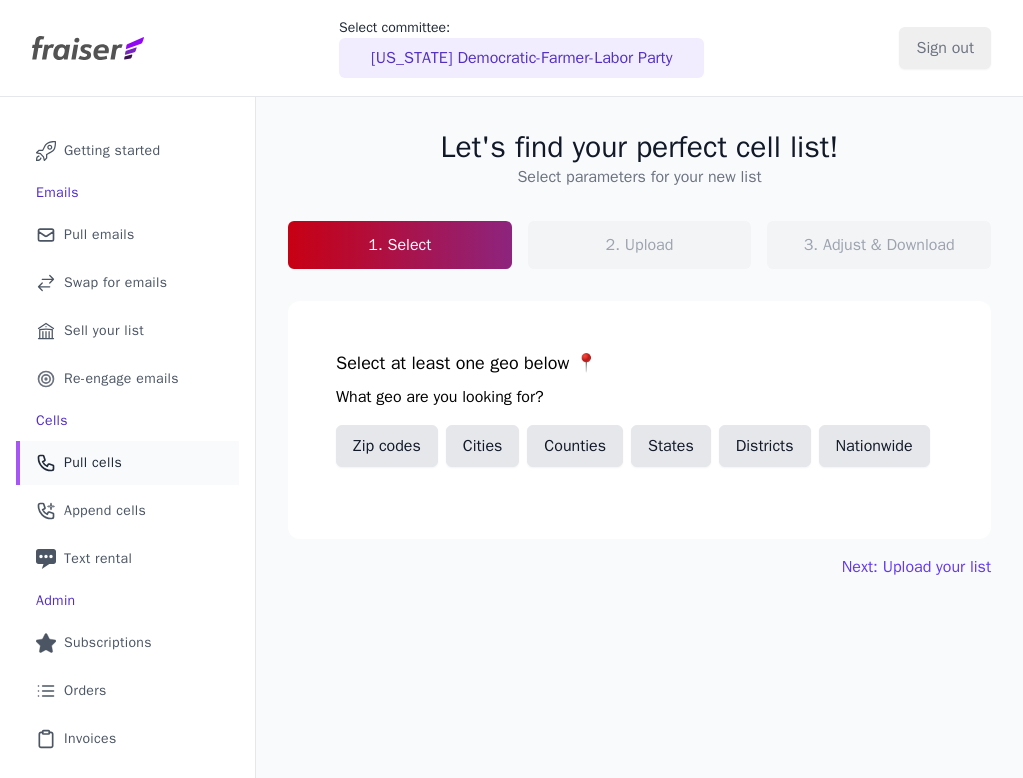 scroll, scrollTop: 0, scrollLeft: 0, axis: both 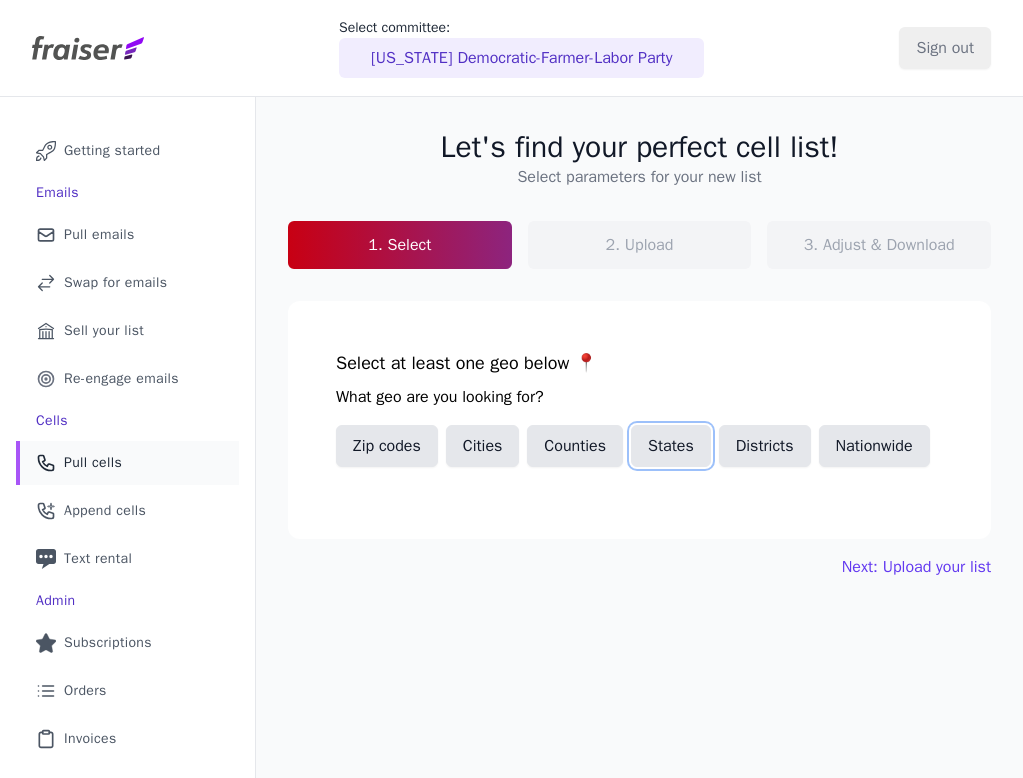 click on "States" at bounding box center [671, 446] 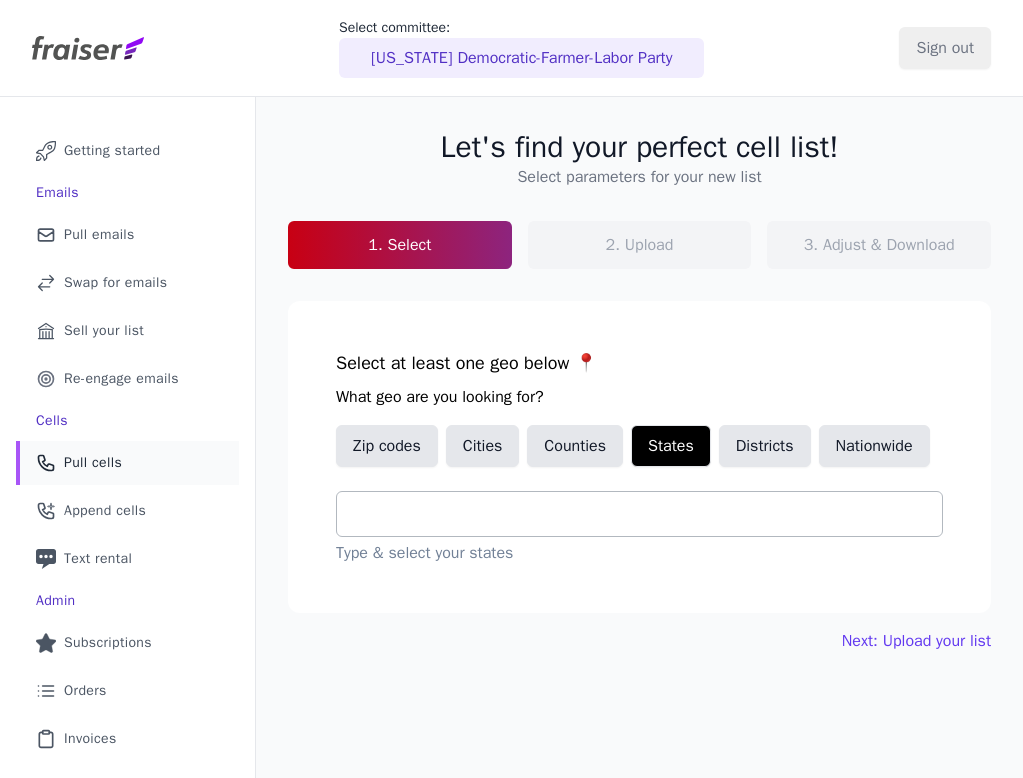 click at bounding box center [647, 514] 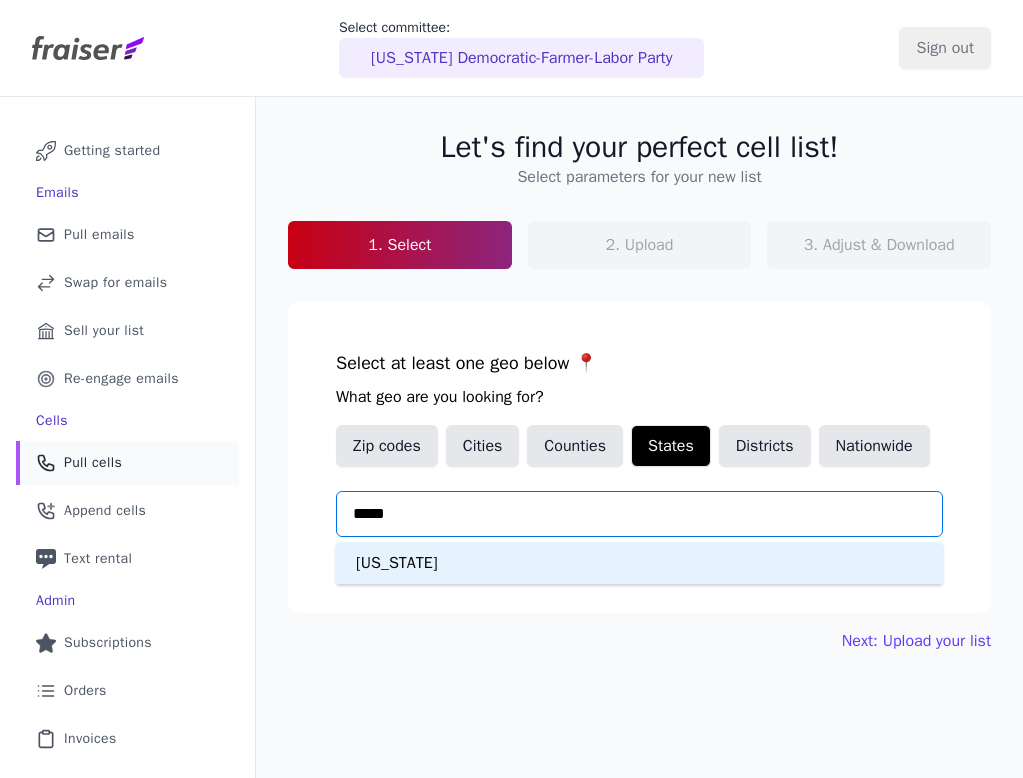 type on "******" 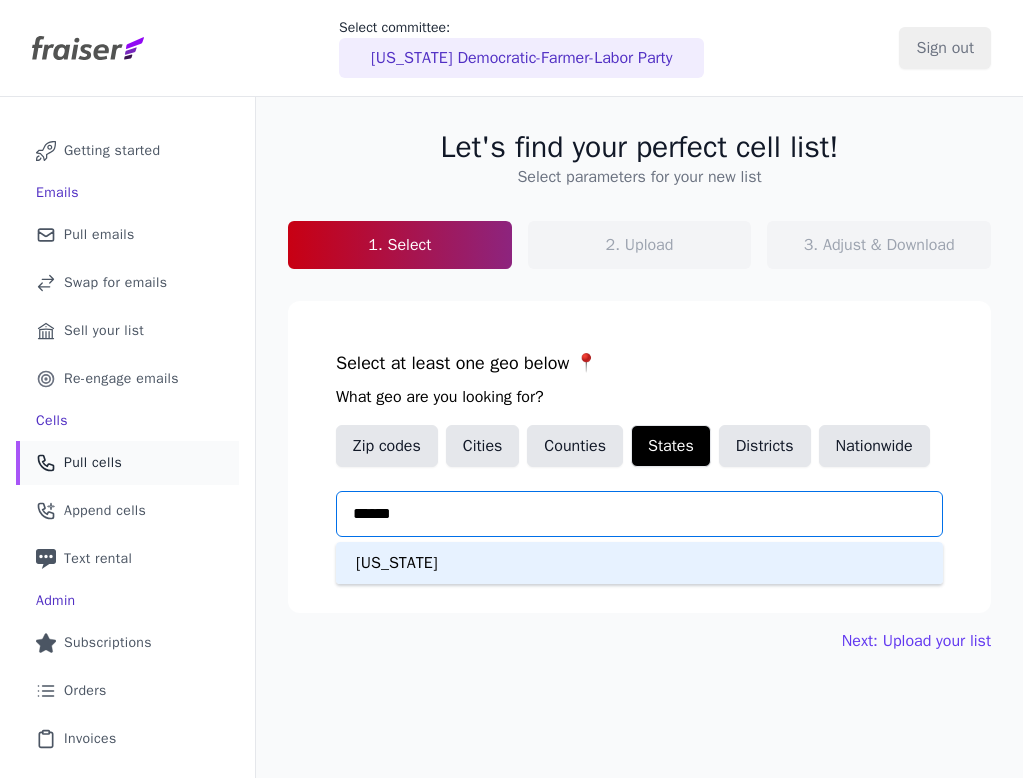click on "[US_STATE]" at bounding box center [639, 563] 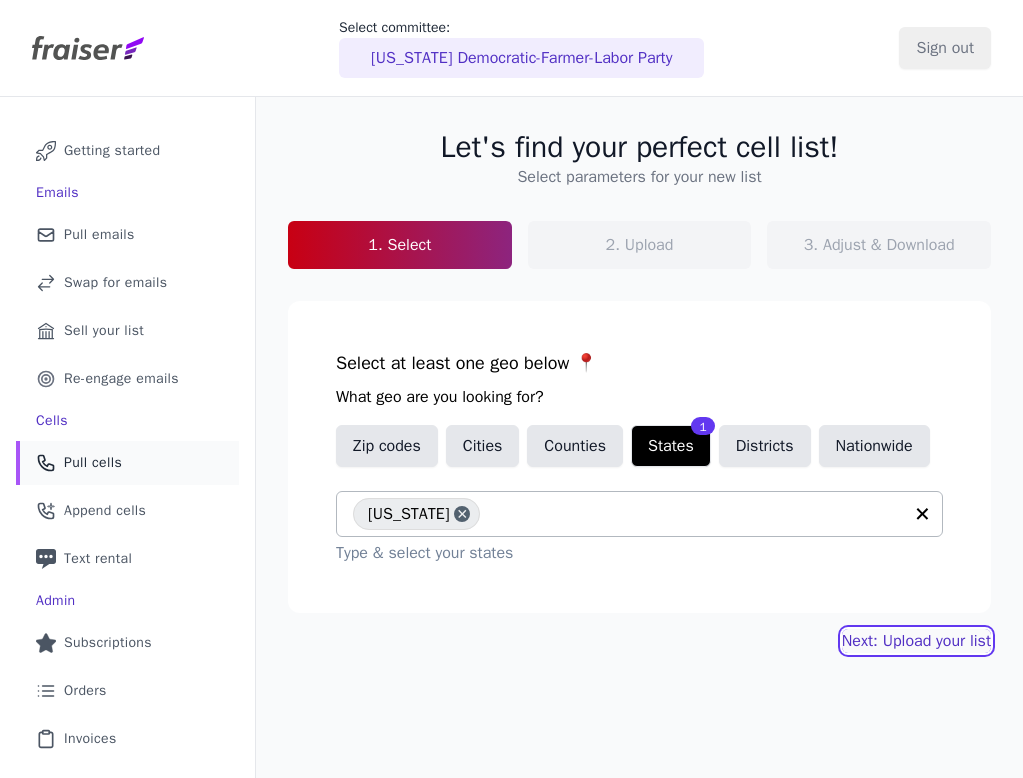click on "Next: Upload your list" at bounding box center [916, 641] 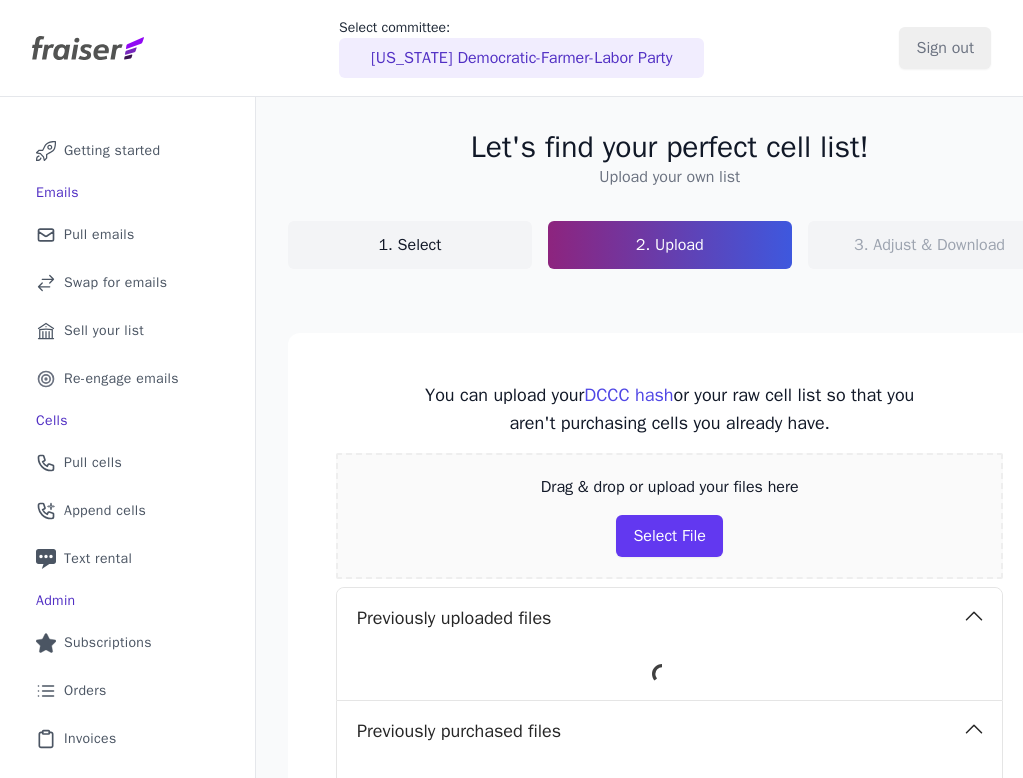 scroll, scrollTop: 0, scrollLeft: 0, axis: both 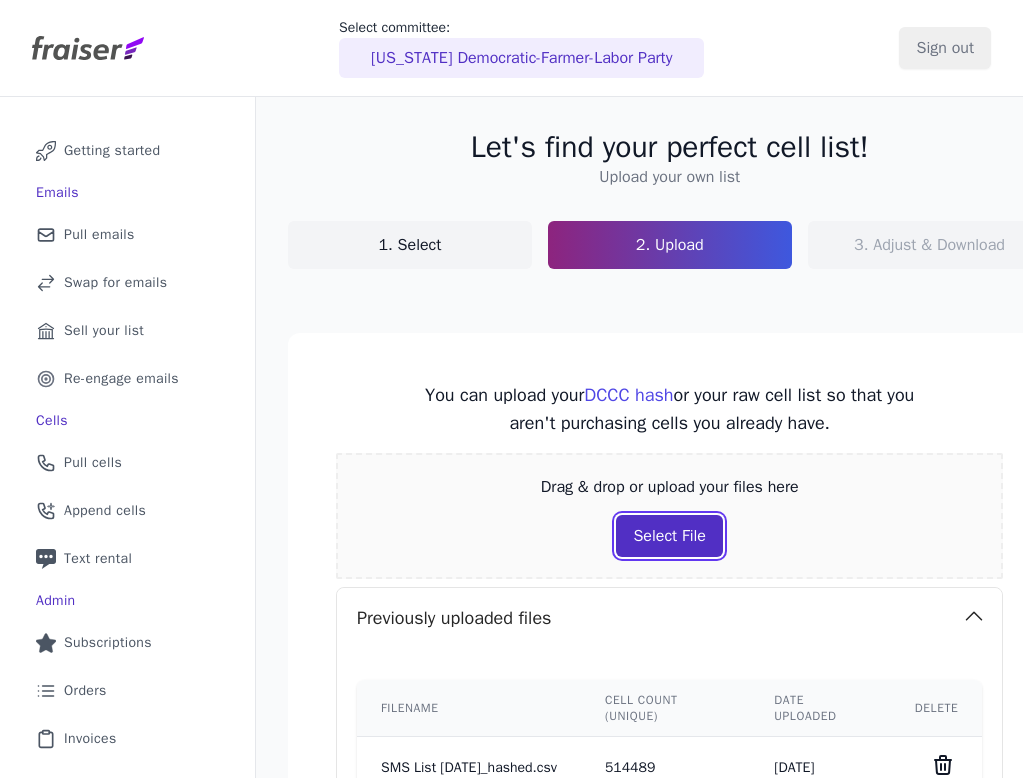 click on "Select File" at bounding box center [669, 536] 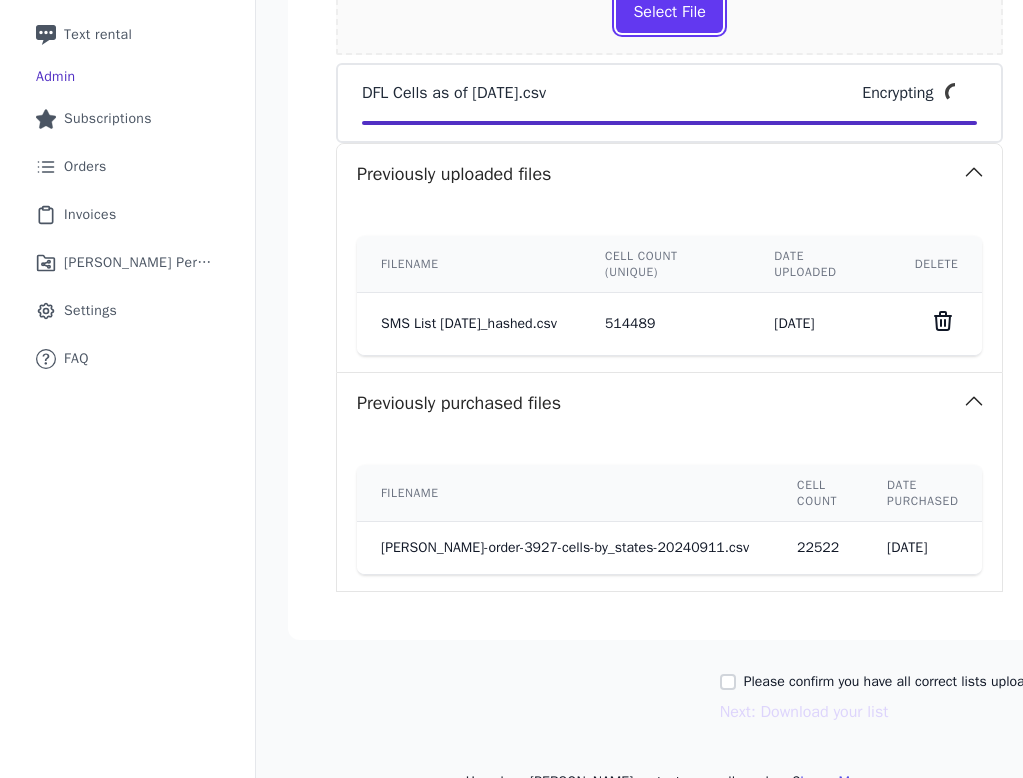 scroll, scrollTop: 523, scrollLeft: 0, axis: vertical 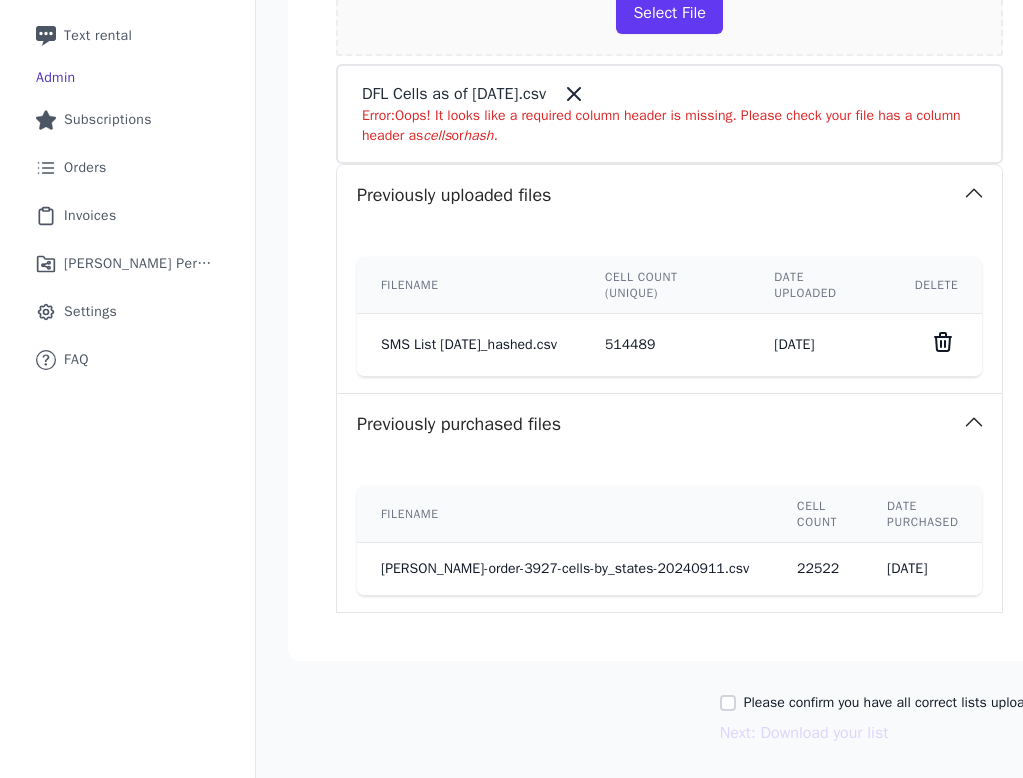 click on "You can upload your  DCCC hash
or your raw cell list so that you aren't purchasing cells you already have.   Drag & drop or upload your files here
Select File   DFL Cells as of 7.22.2025.csv     Error:  Oops! It looks like a required column header is missing. Please check your file has a column header as  cells  or  hash.   Previously uploaded files        Filename   Cell count (unique)   Date uploaded   Delete     SMS List July 2024_hashed.csv   514489   9/10/2024         Previously purchased files      Filename   Cell count   Date purchased     fraiser-order-3927-cells-by_states-20240911.csv   22522   9/11/2024" at bounding box center (669, 235) 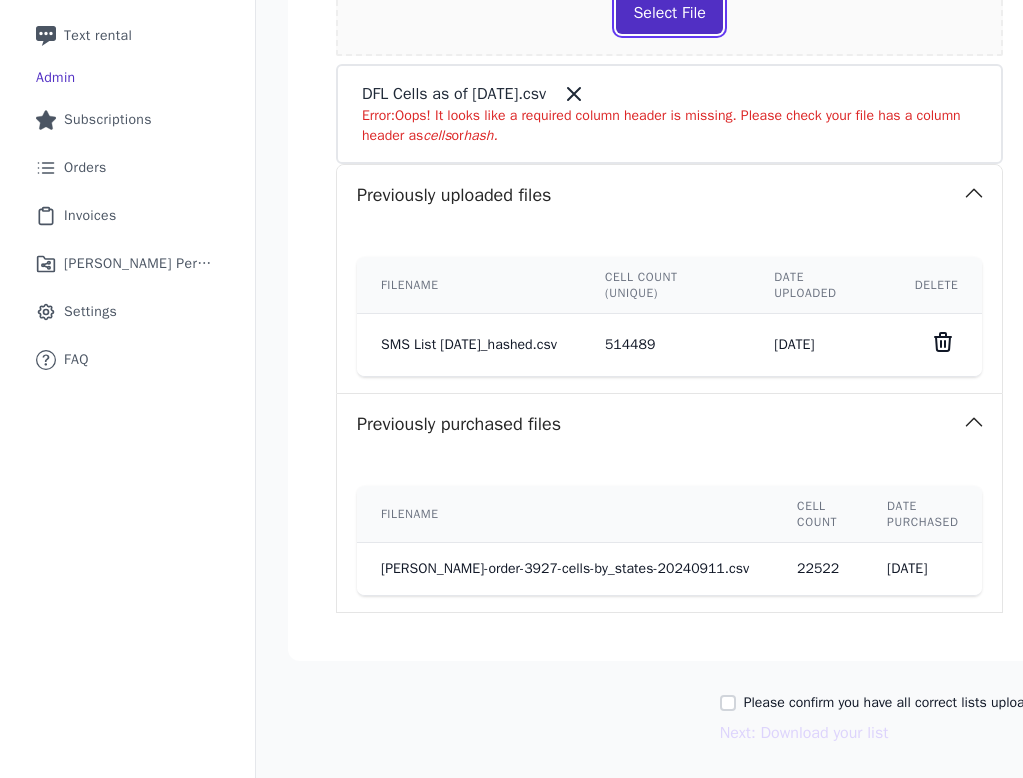 click on "Select File" at bounding box center (669, 13) 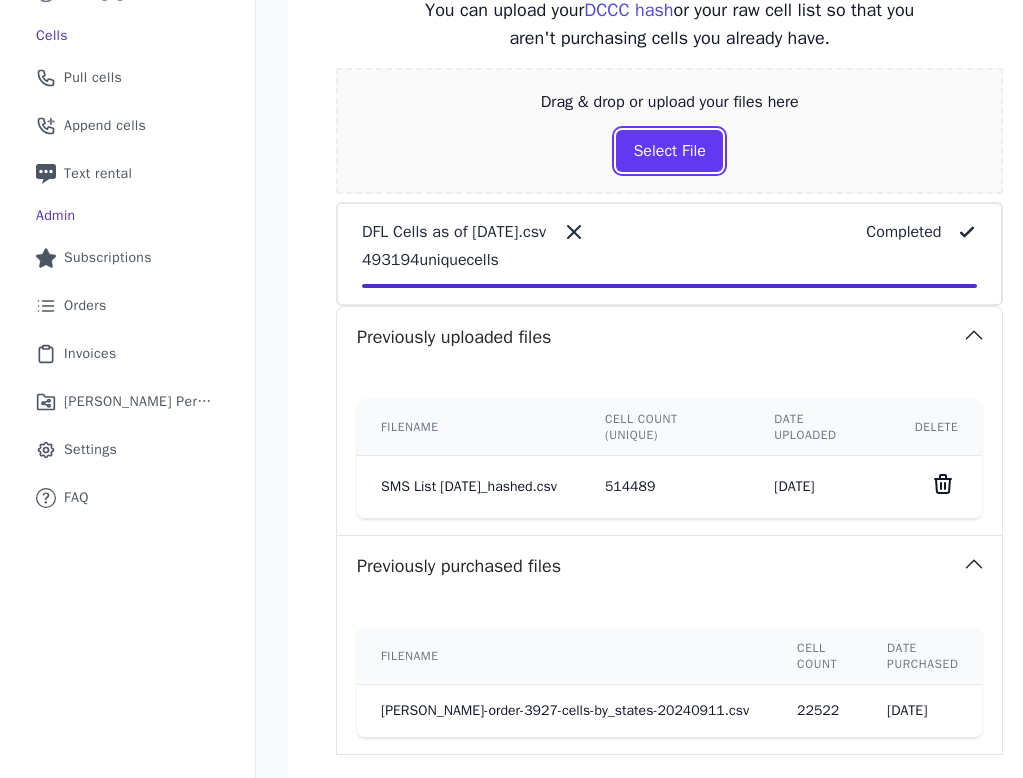 scroll, scrollTop: 609, scrollLeft: 0, axis: vertical 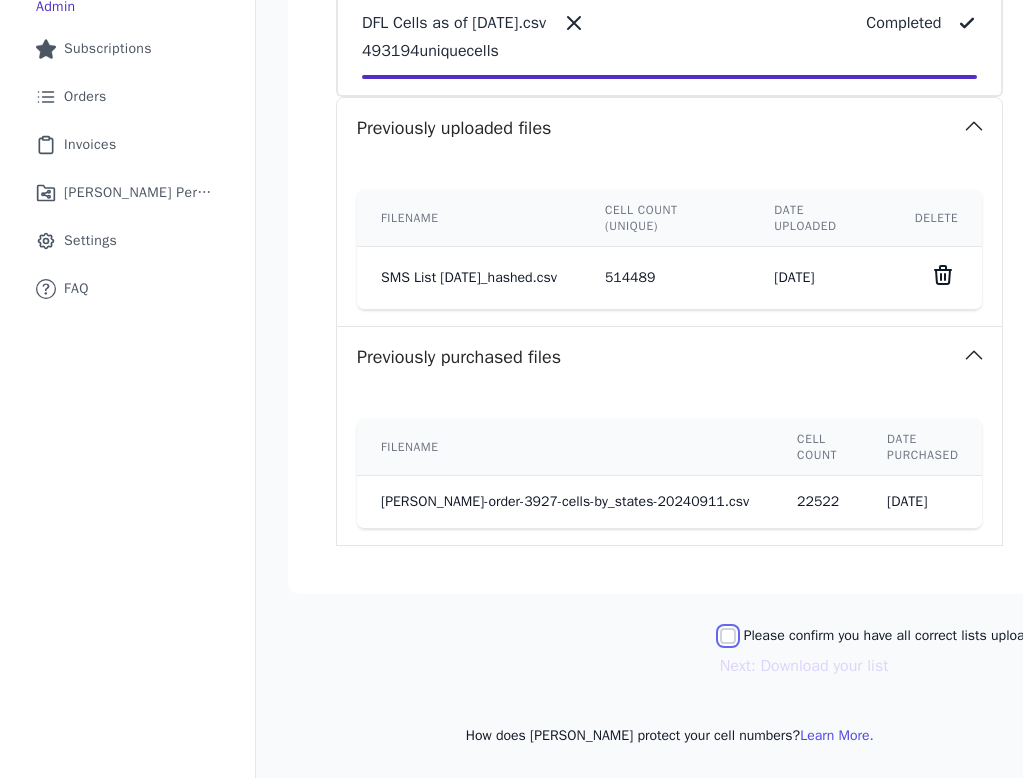 click on "Please confirm you have all correct lists uploaded." at bounding box center [728, 636] 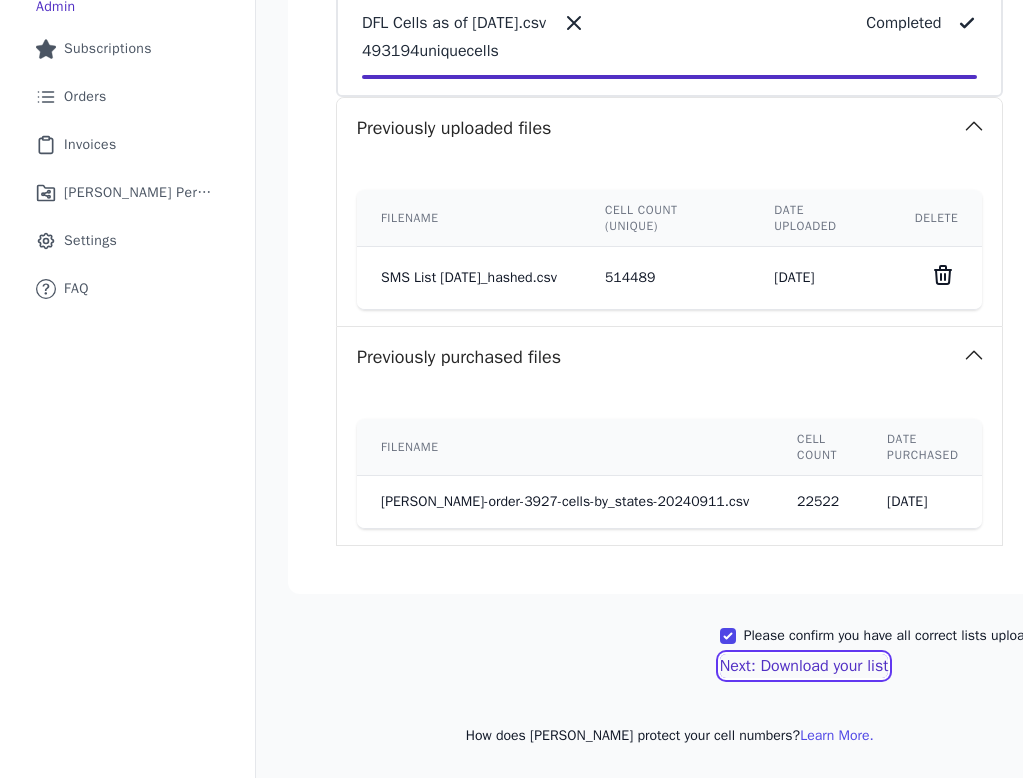 click on "Next: Download your list" at bounding box center (804, 666) 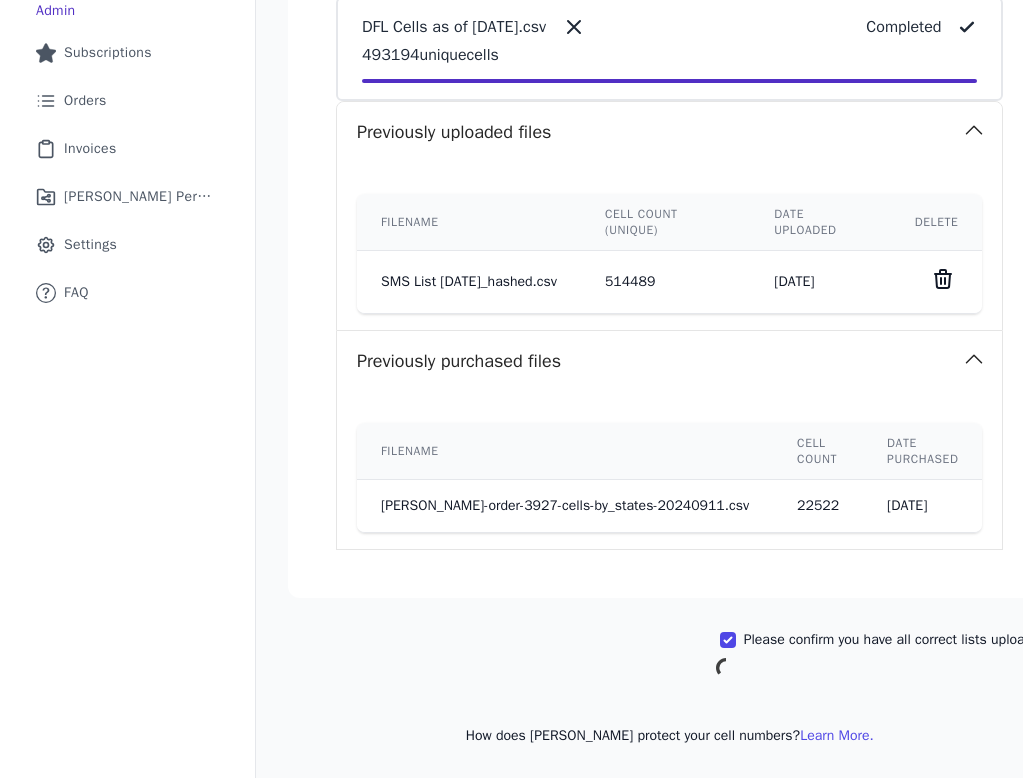 scroll, scrollTop: 127, scrollLeft: 0, axis: vertical 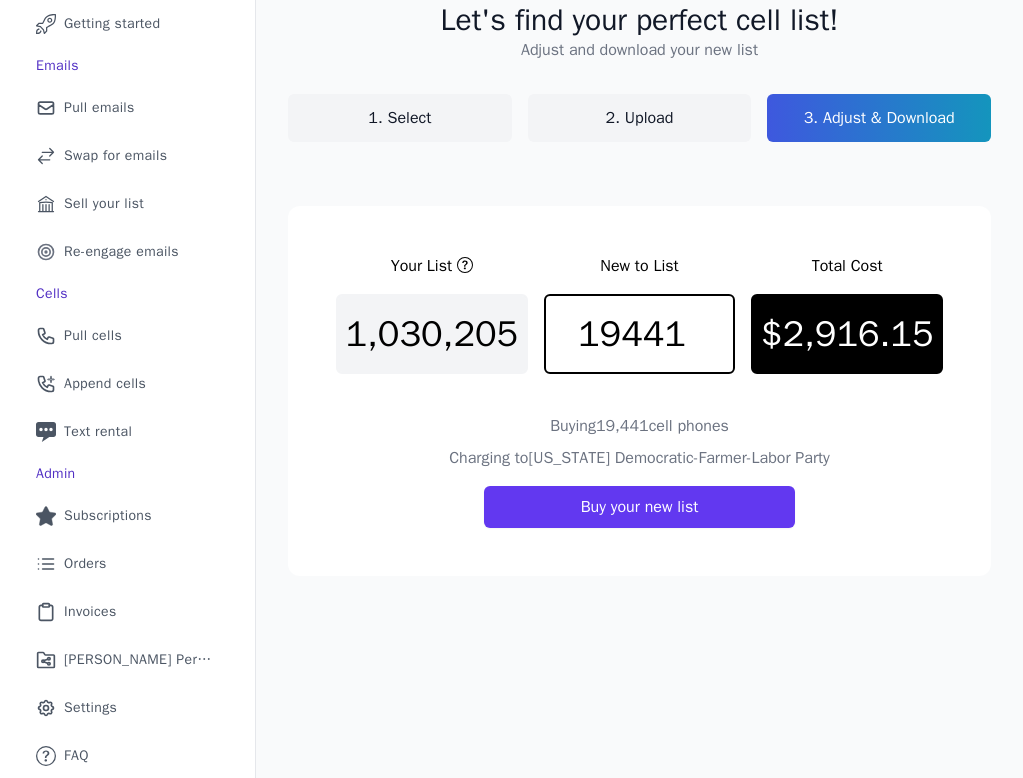 click on "Let's find your perfect cell list!   Adjust and download your new list   1. Select   2. Upload   3. Adjust & Download     Your List       New to List   Total Cost   1,030,205   19441     $2,916.15         Buying  19,441  cell phones   Charging to  Minnesota Democratic-Farmer-Labor Party   Buy your new list" at bounding box center [639, 374] 